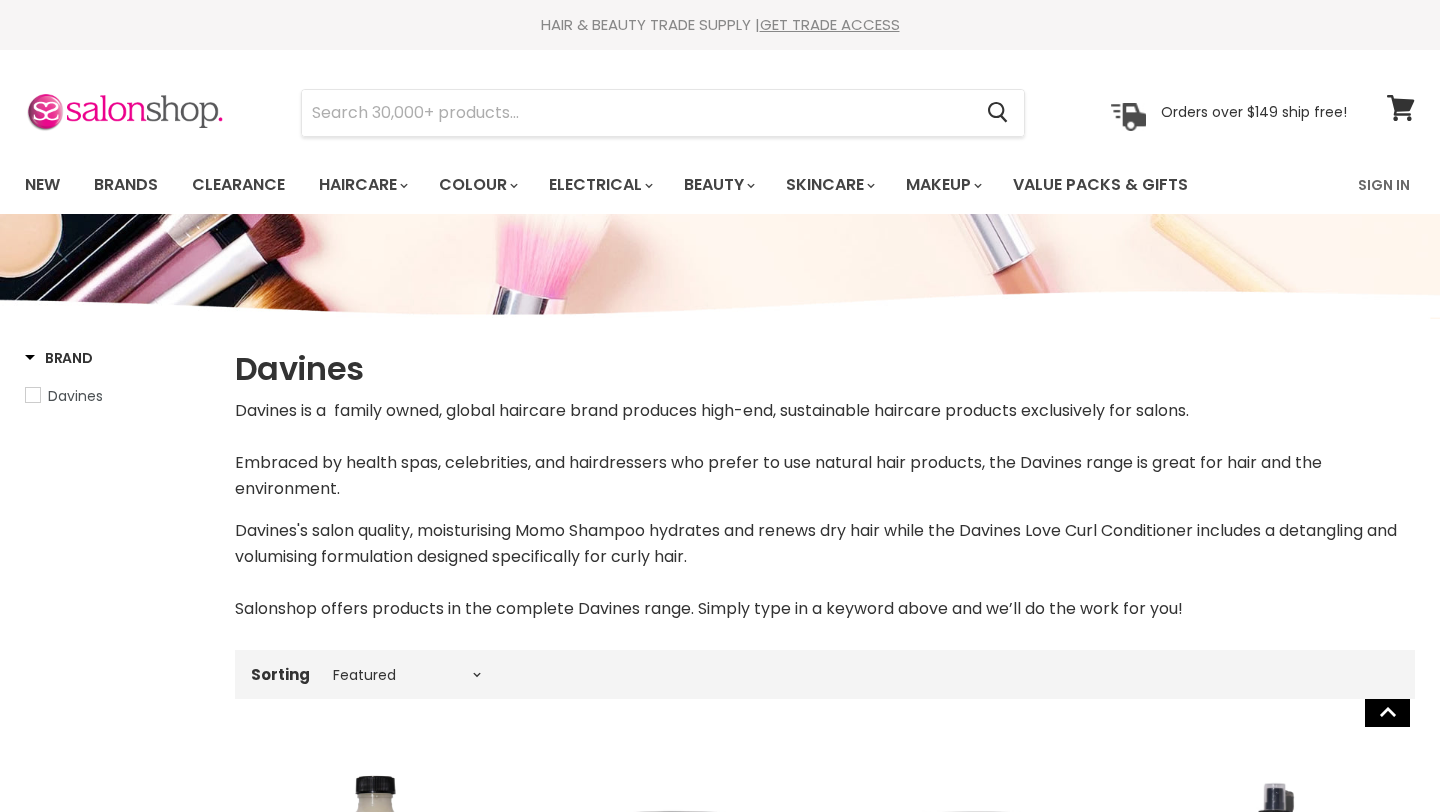 select on "manual" 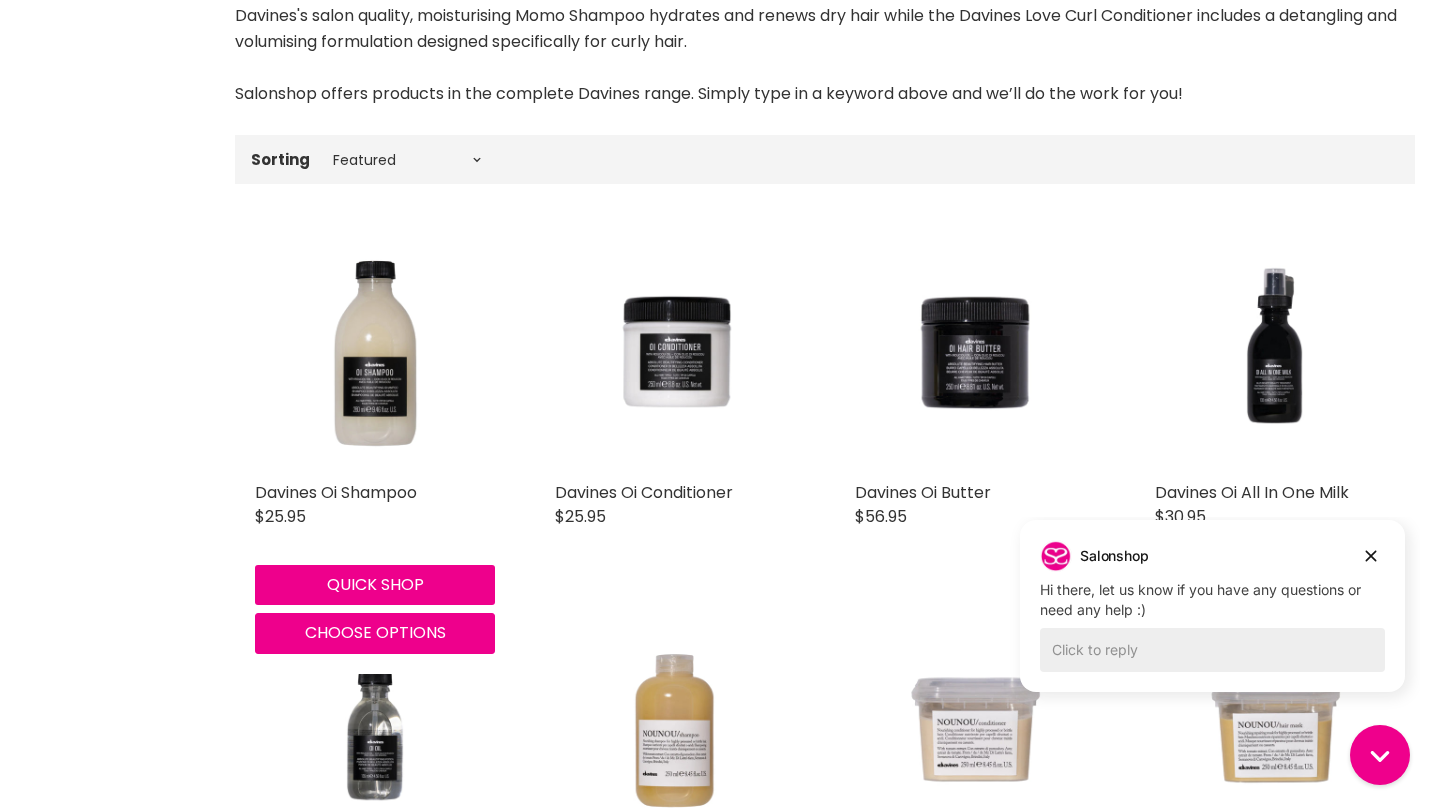 scroll, scrollTop: 0, scrollLeft: 0, axis: both 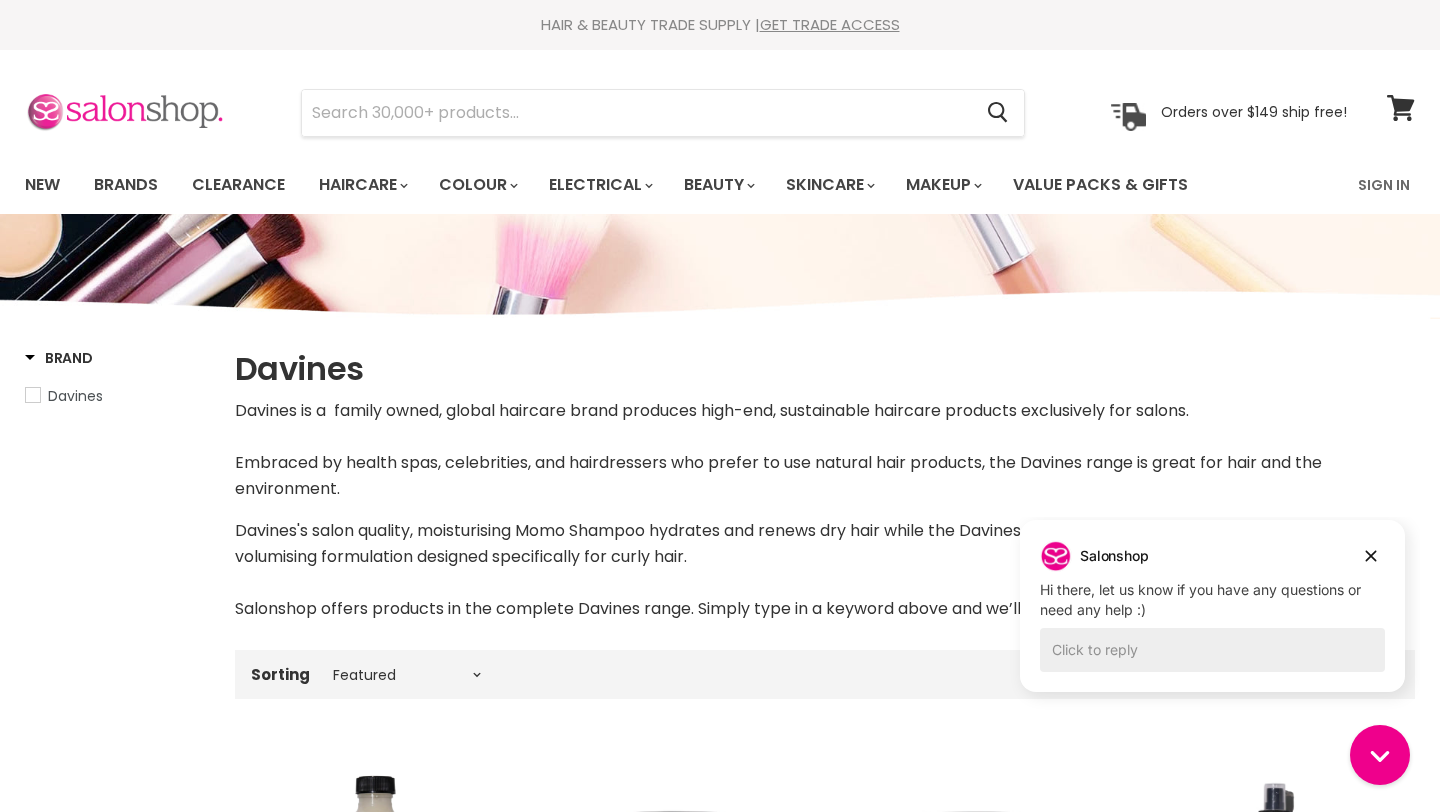 click at bounding box center [125, 113] 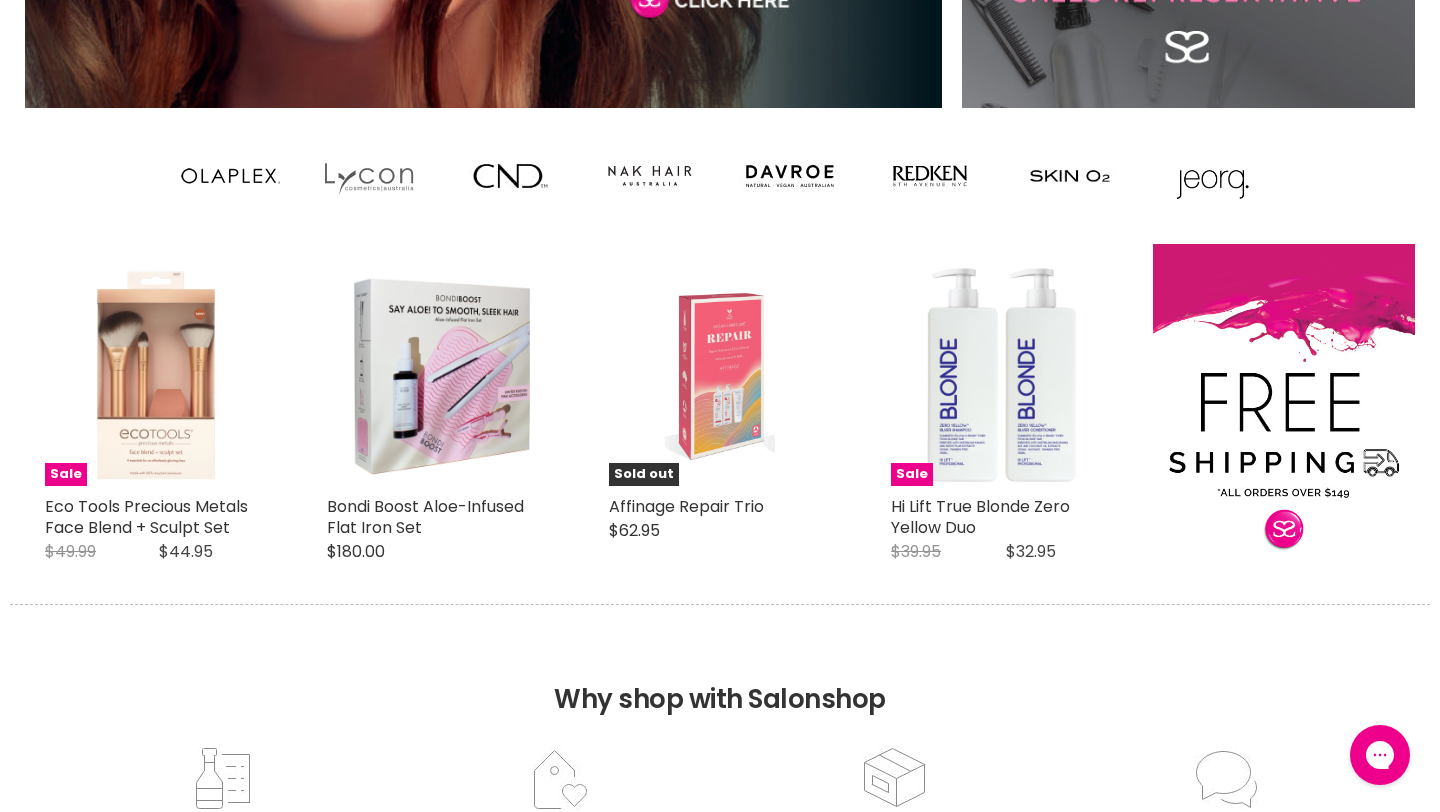 scroll, scrollTop: 1660, scrollLeft: 0, axis: vertical 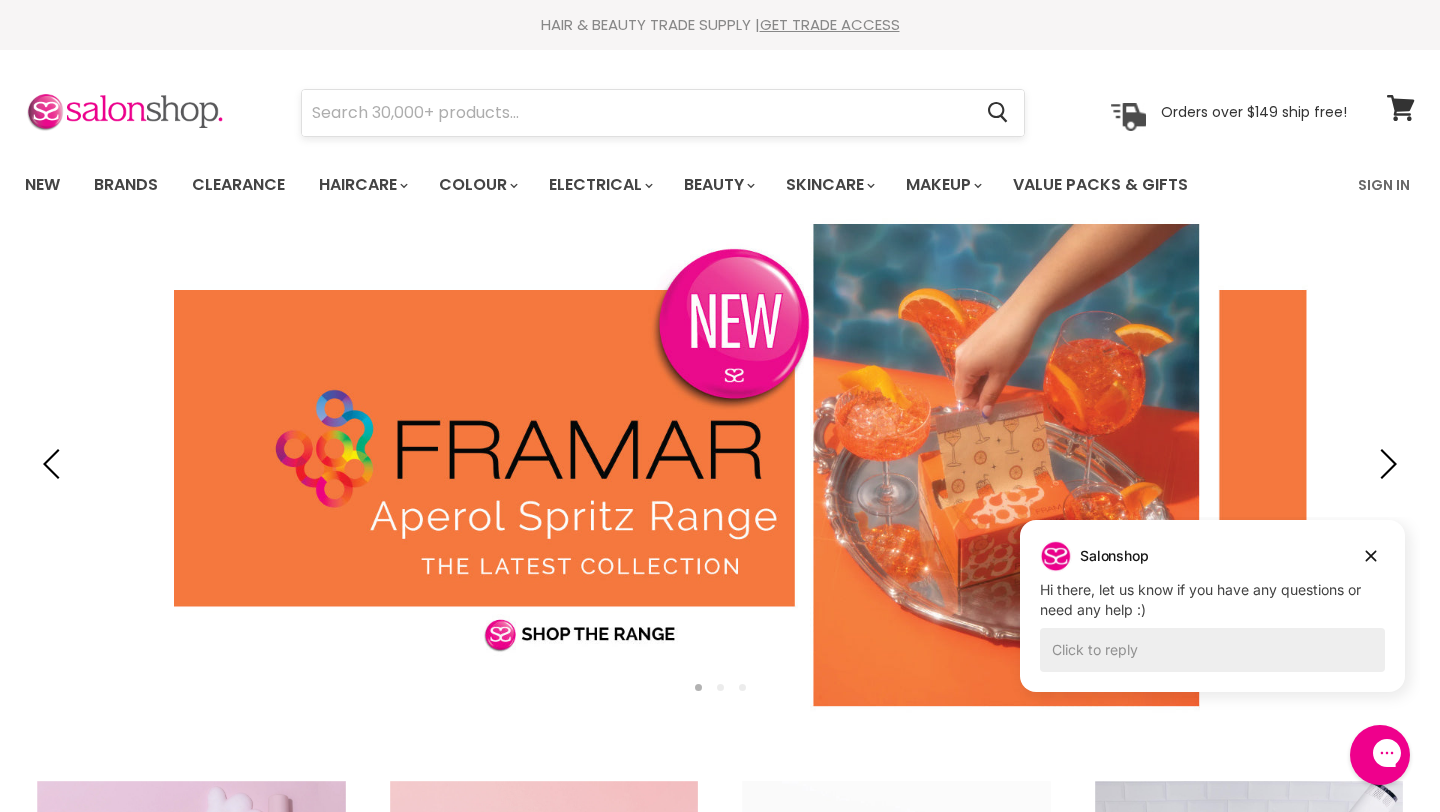 click at bounding box center [636, 113] 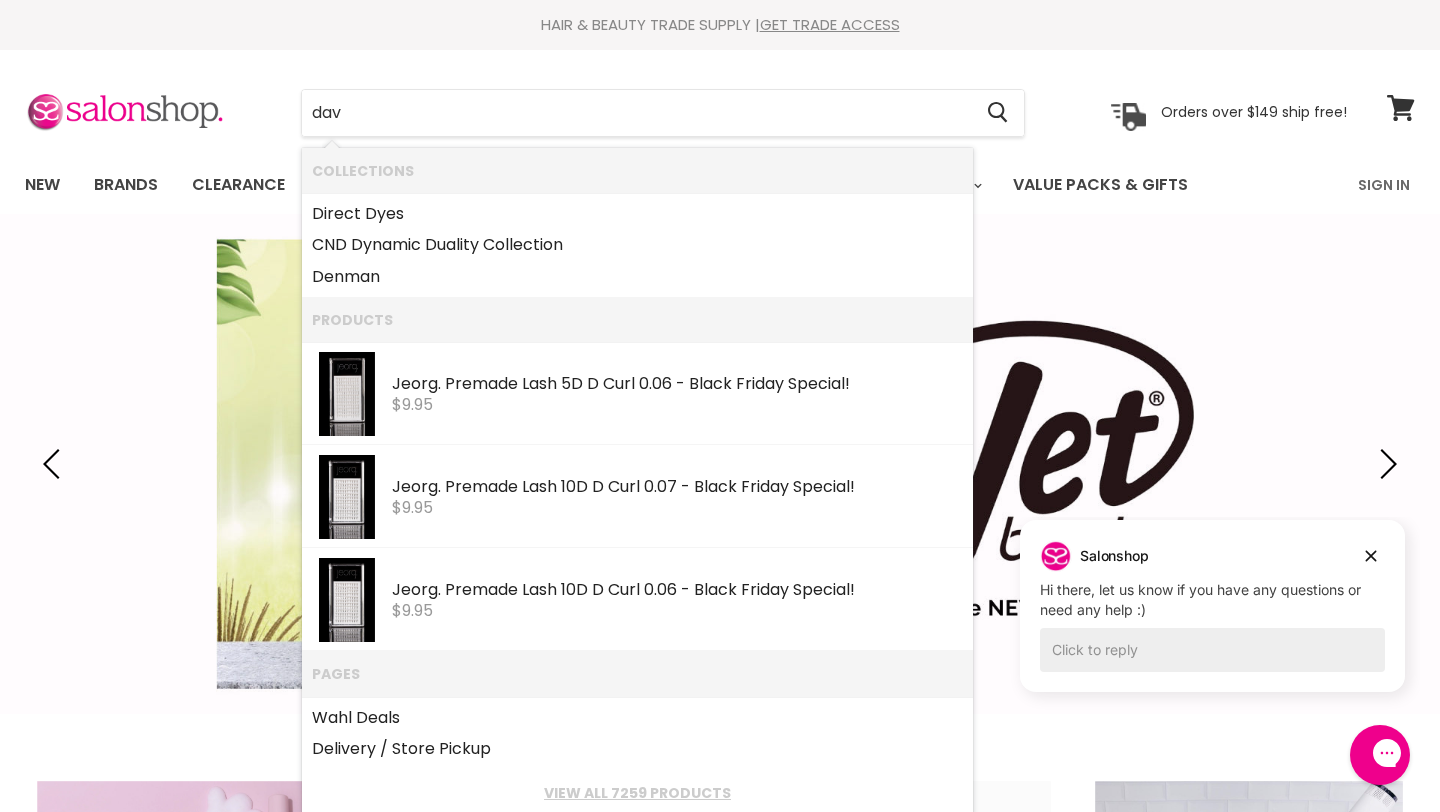 type on "davi" 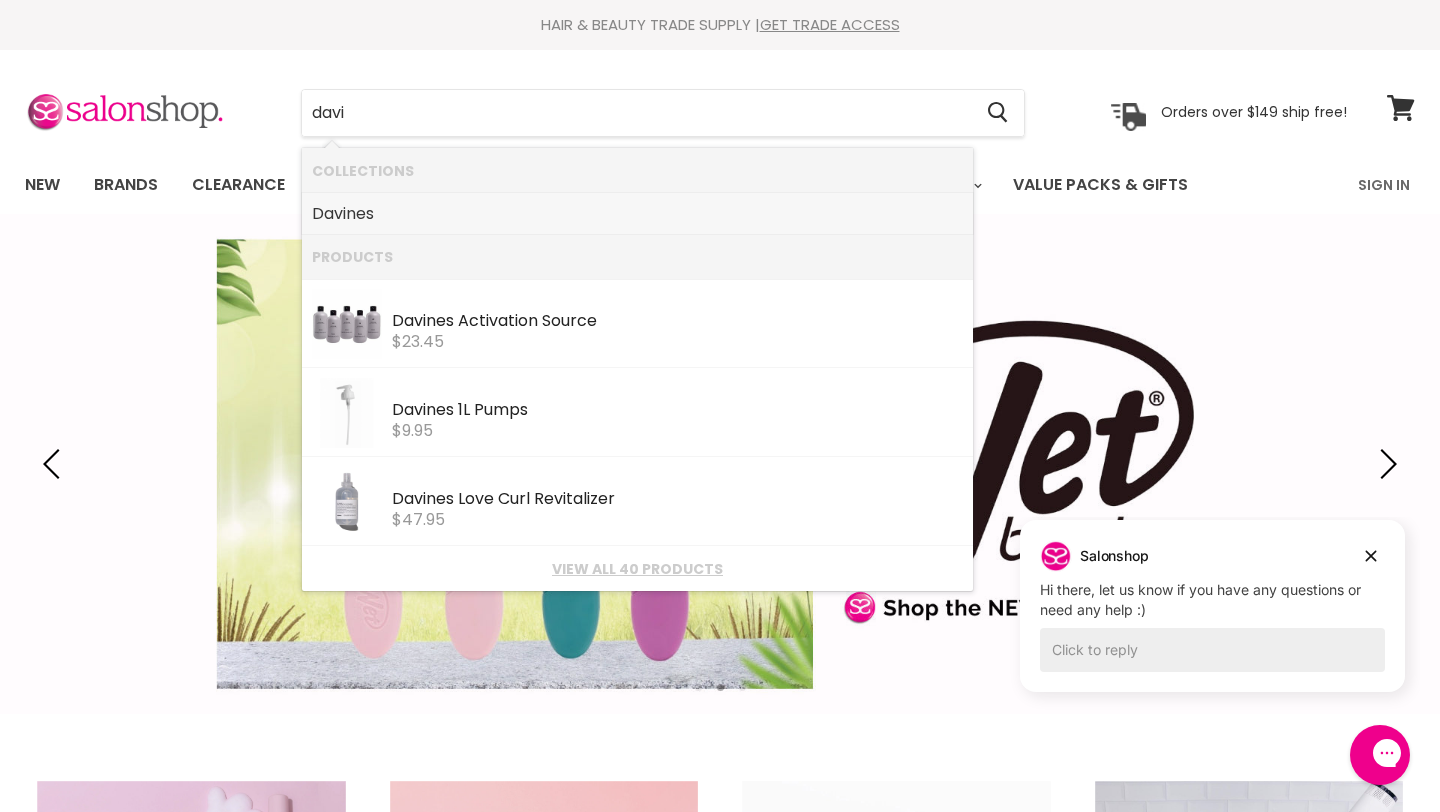 click on "Davi nes" at bounding box center (637, 214) 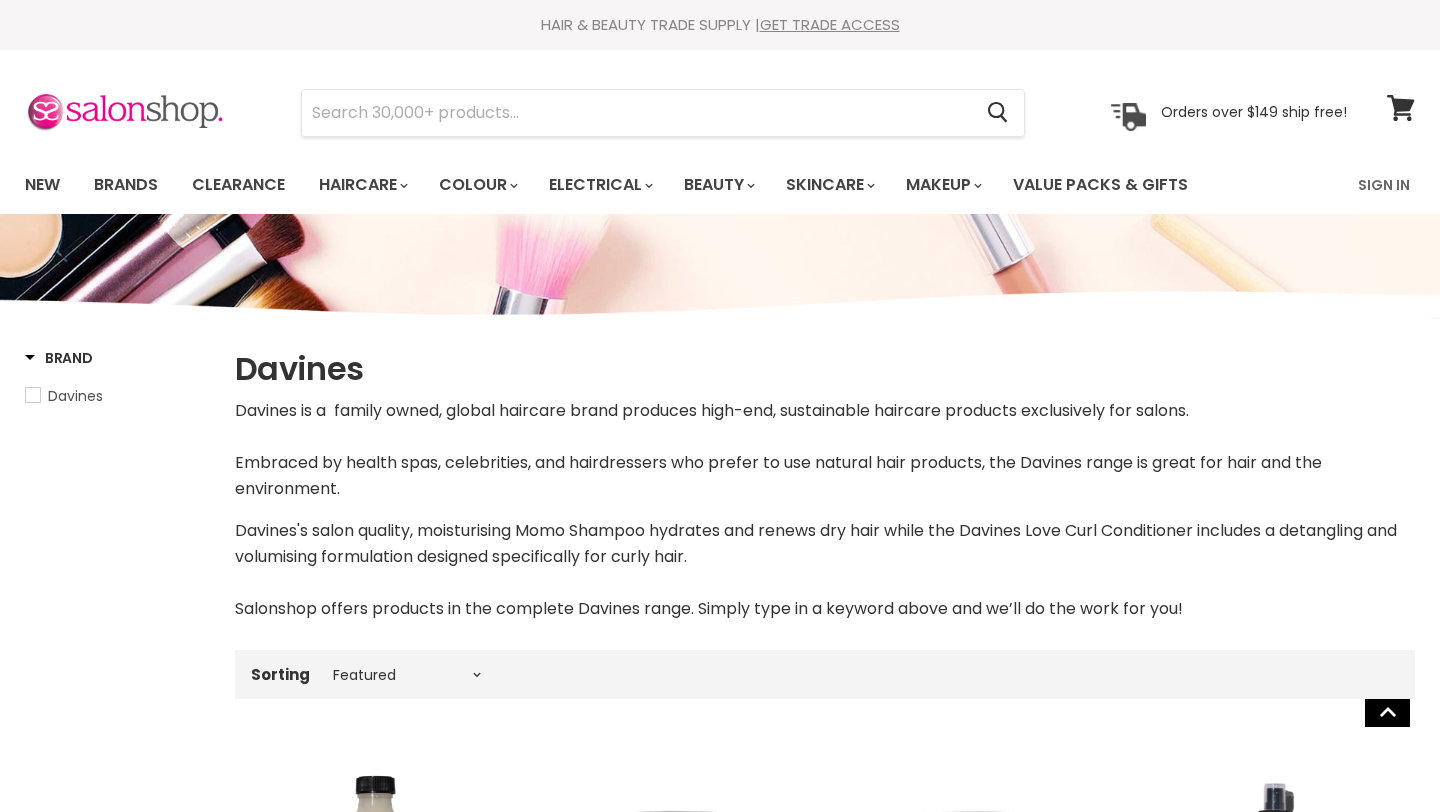 select on "manual" 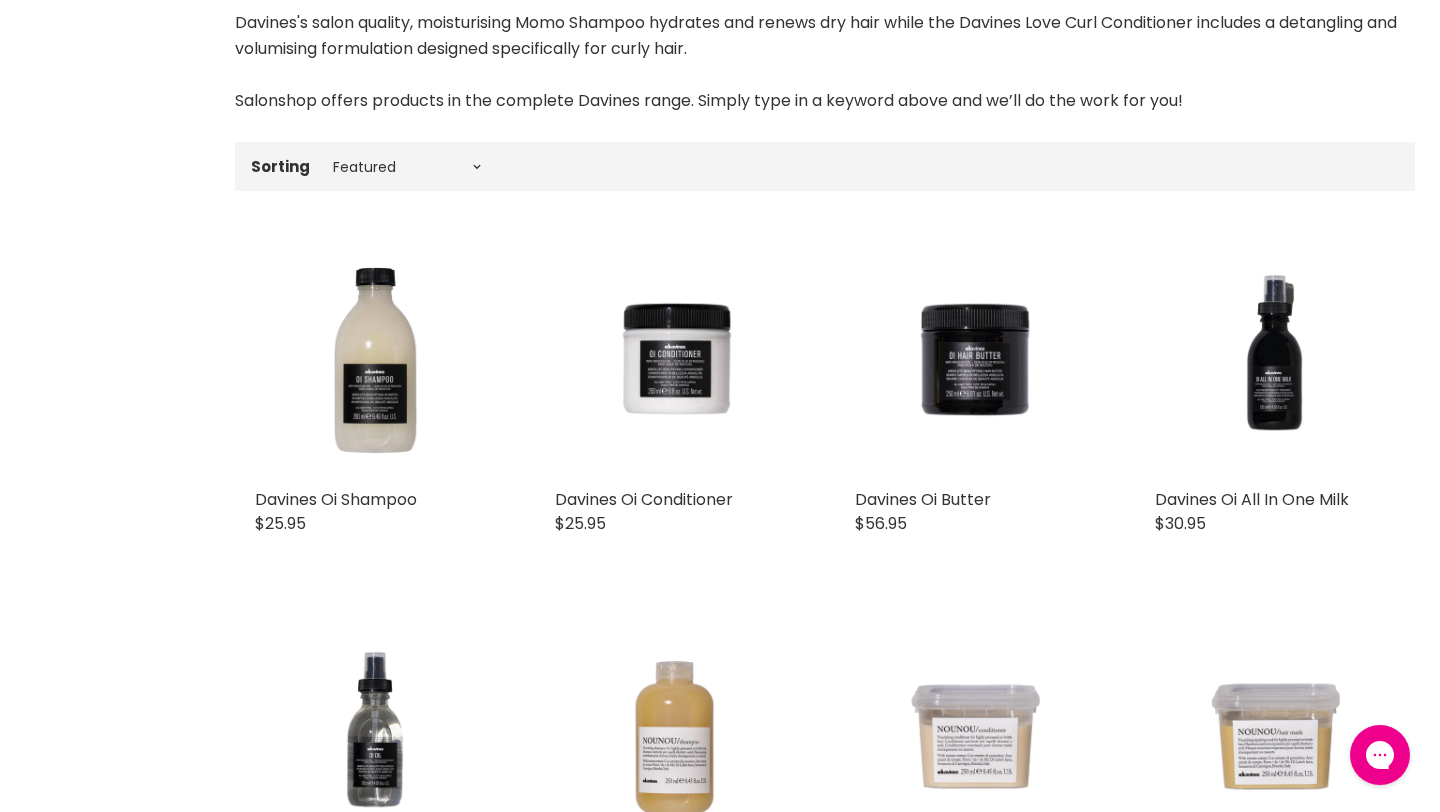 scroll, scrollTop: 517, scrollLeft: 0, axis: vertical 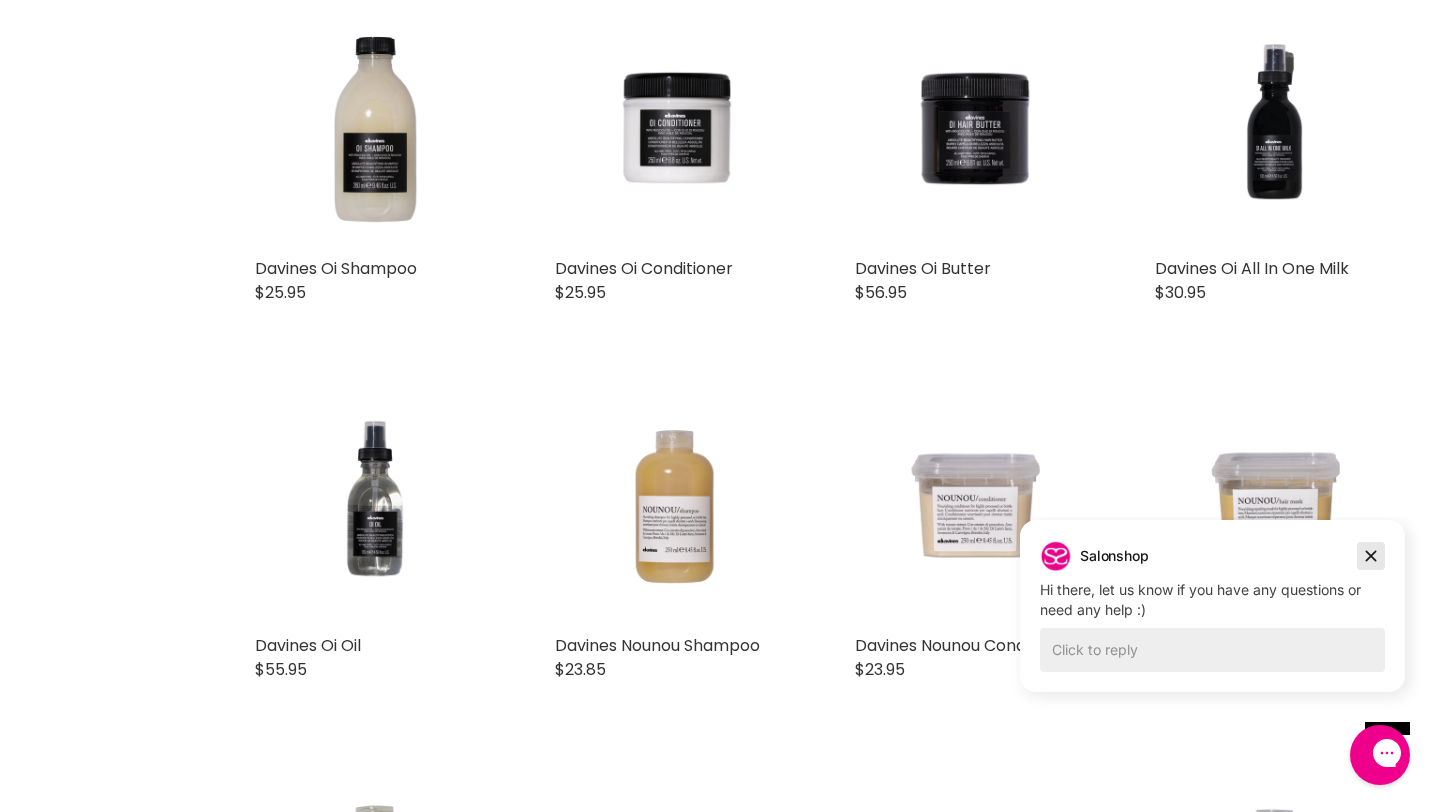 drag, startPoint x: 1372, startPoint y: 556, endPoint x: 2377, endPoint y: 1073, distance: 1130.1832 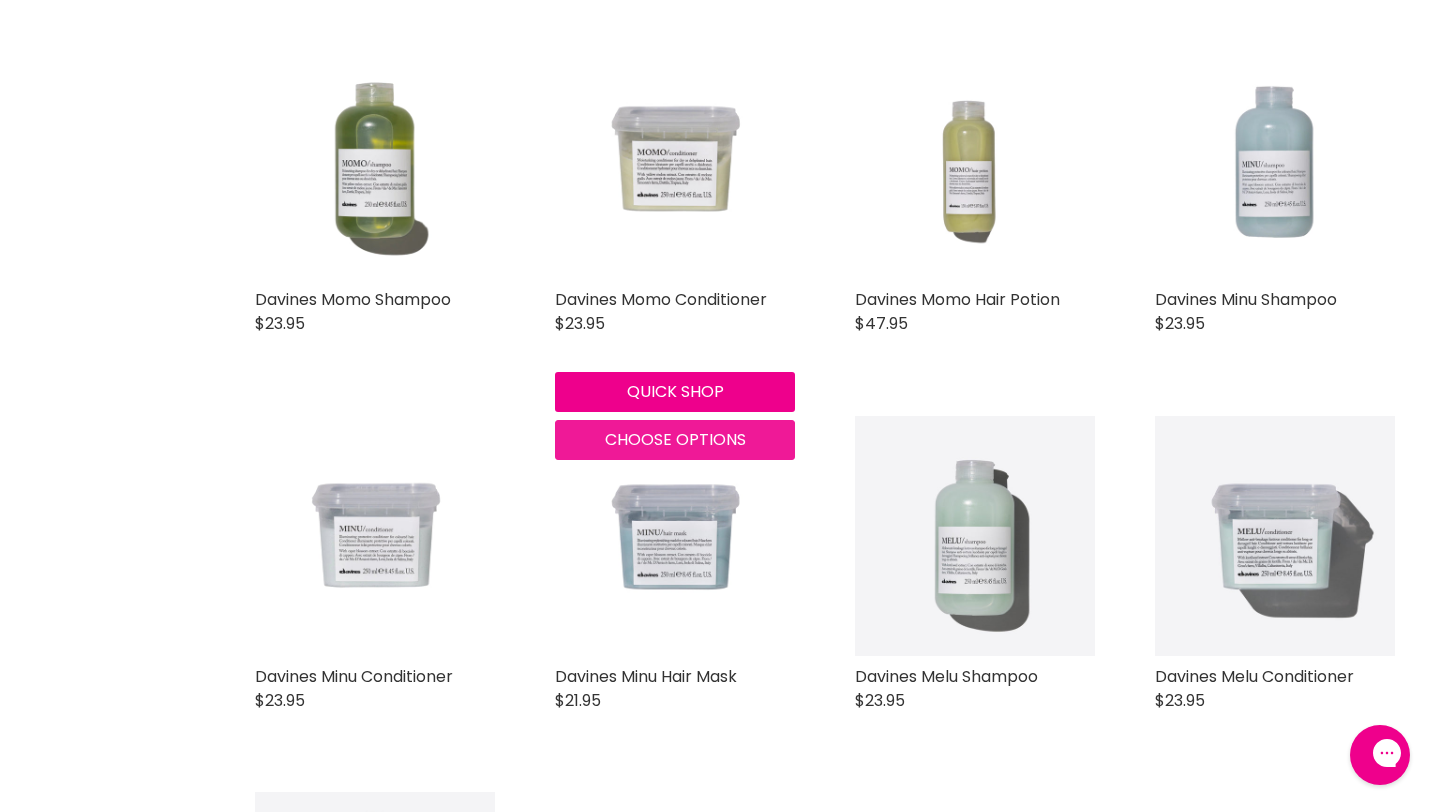 scroll, scrollTop: 1469, scrollLeft: 0, axis: vertical 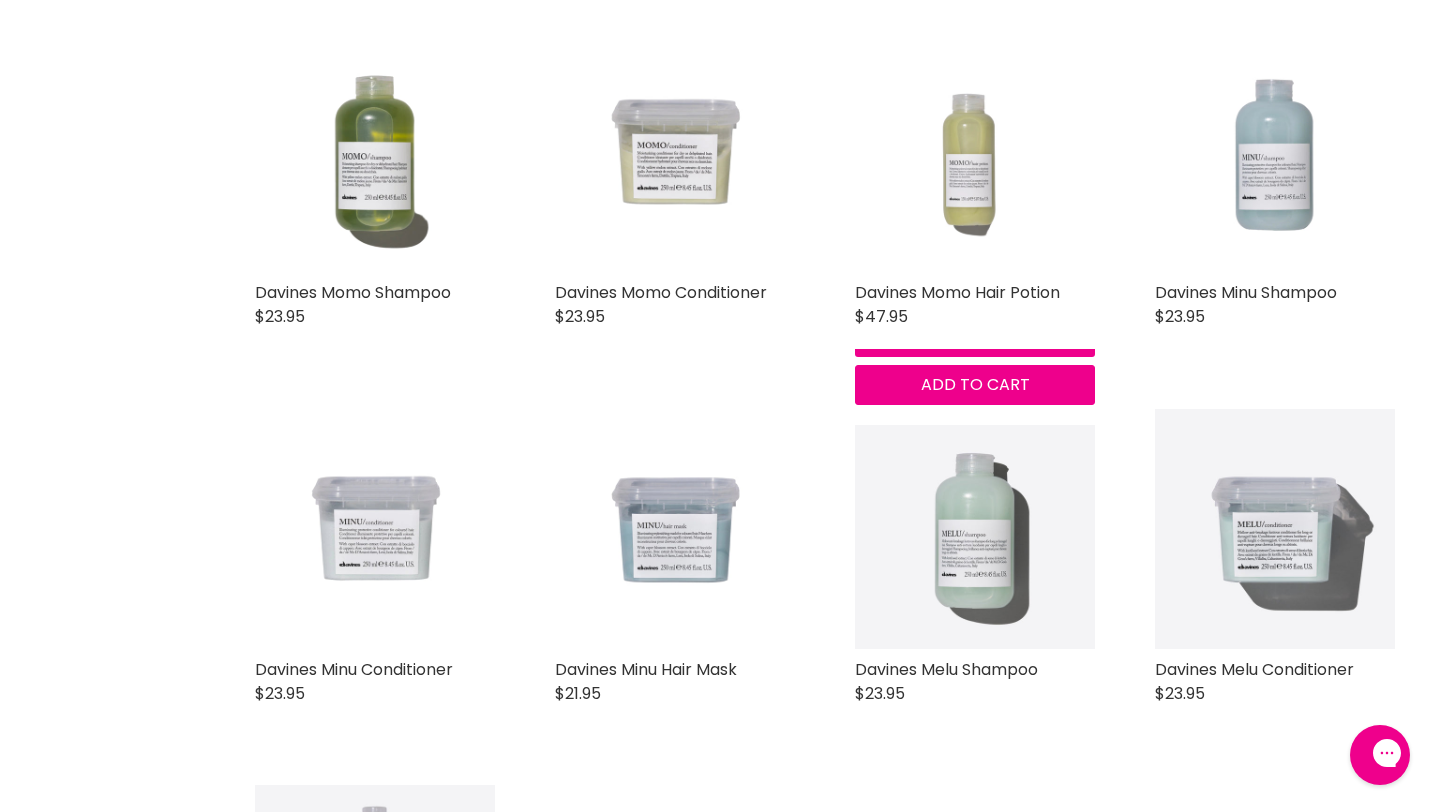 click at bounding box center (975, 152) 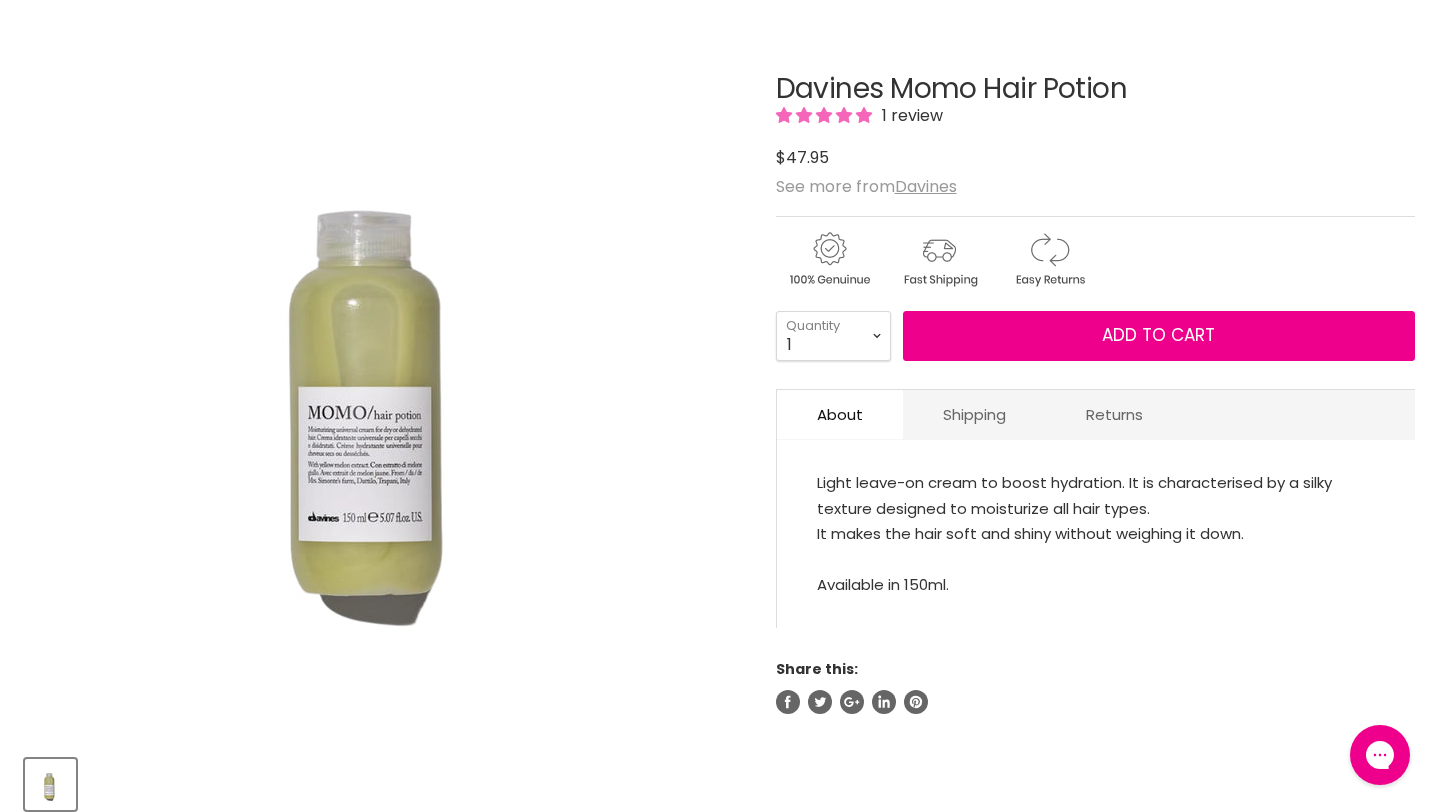 scroll, scrollTop: 0, scrollLeft: 0, axis: both 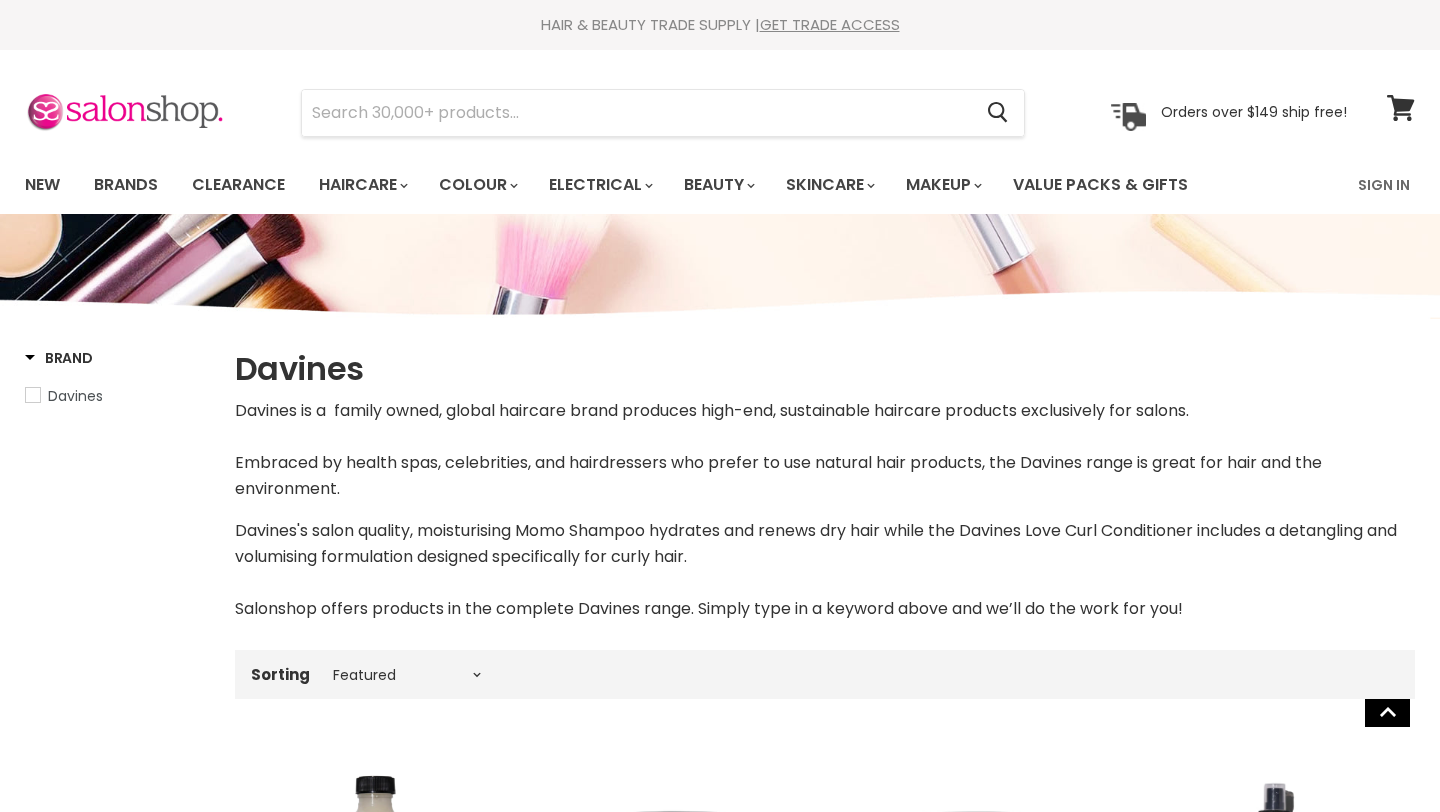 select on "manual" 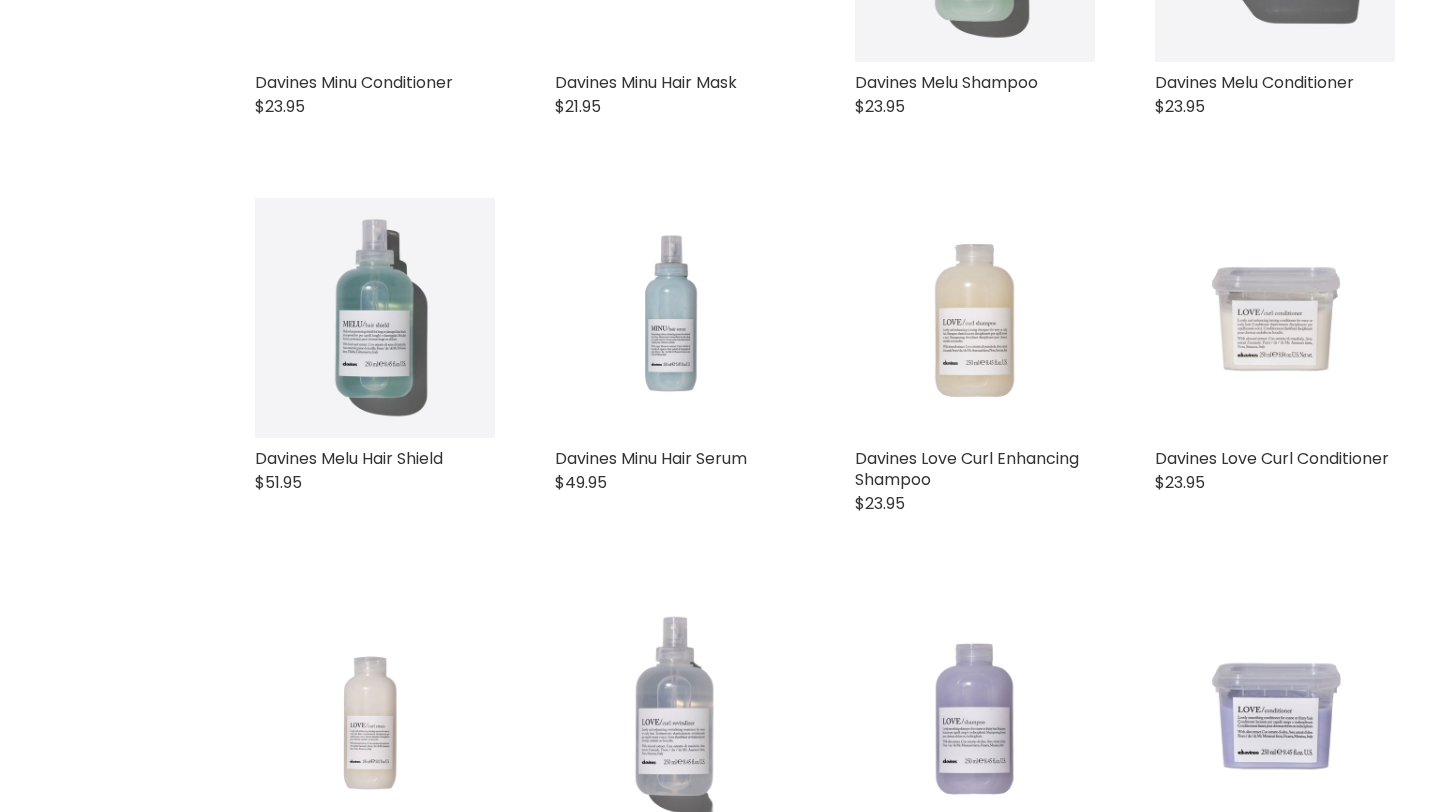 scroll, scrollTop: 2056, scrollLeft: 0, axis: vertical 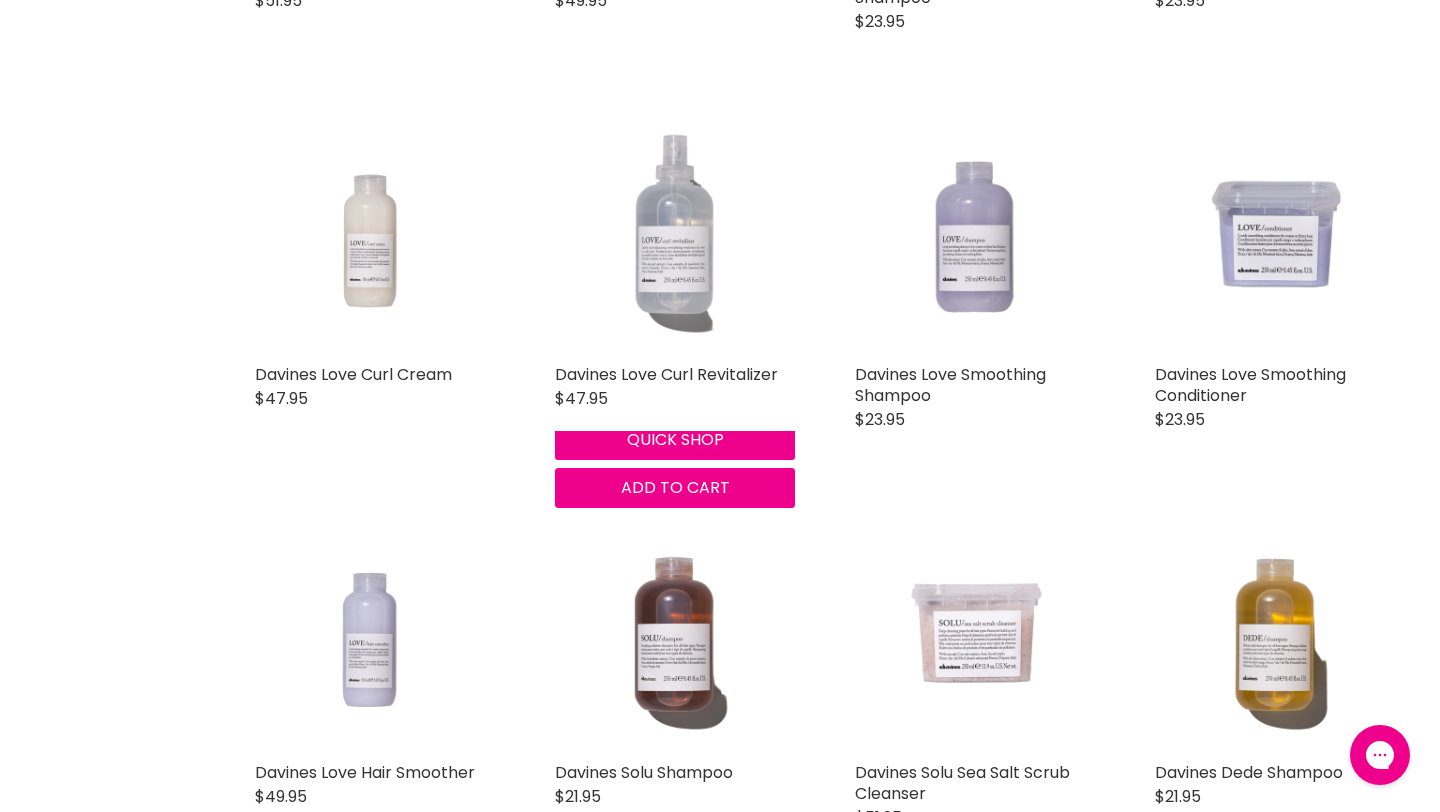 click at bounding box center [675, 234] 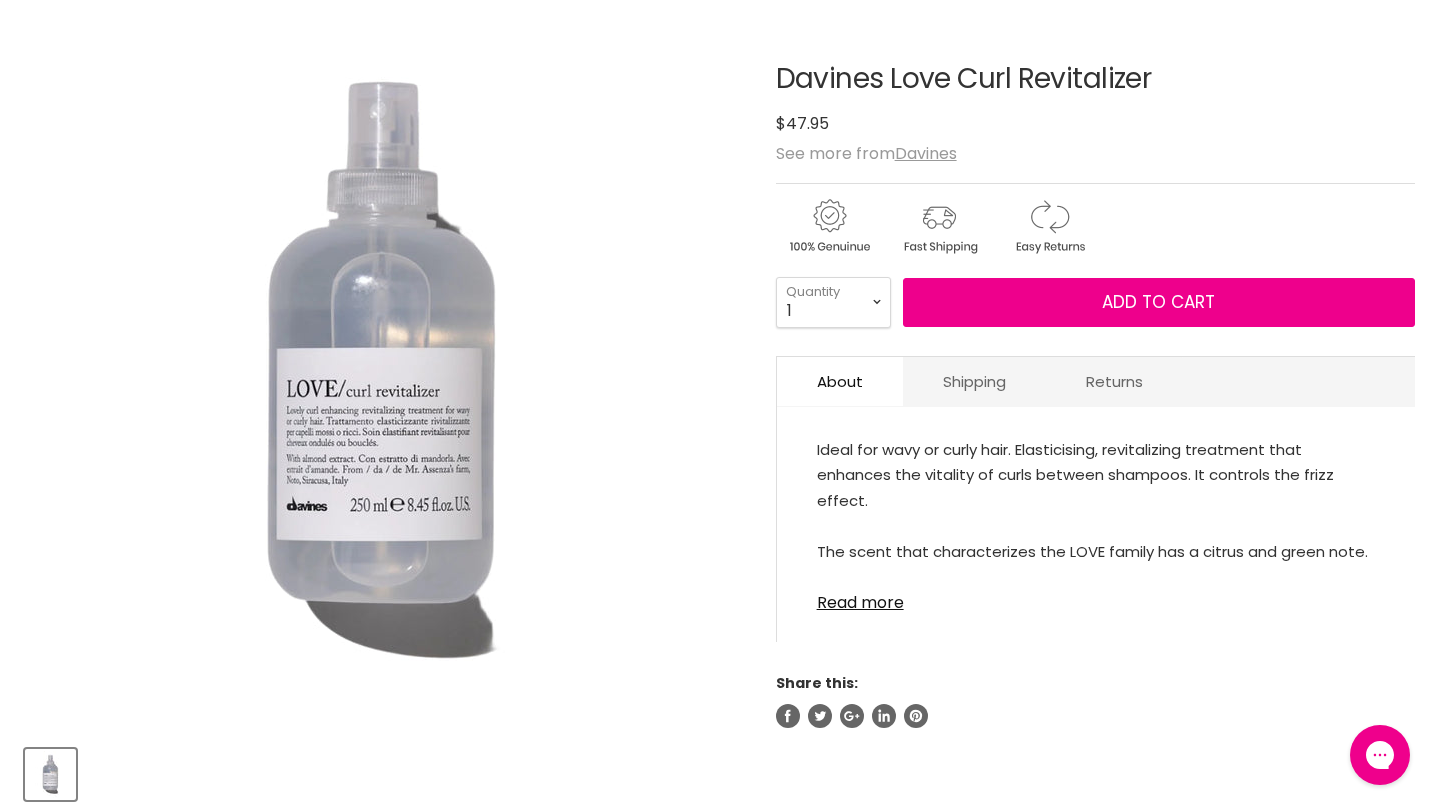 scroll, scrollTop: 0, scrollLeft: 0, axis: both 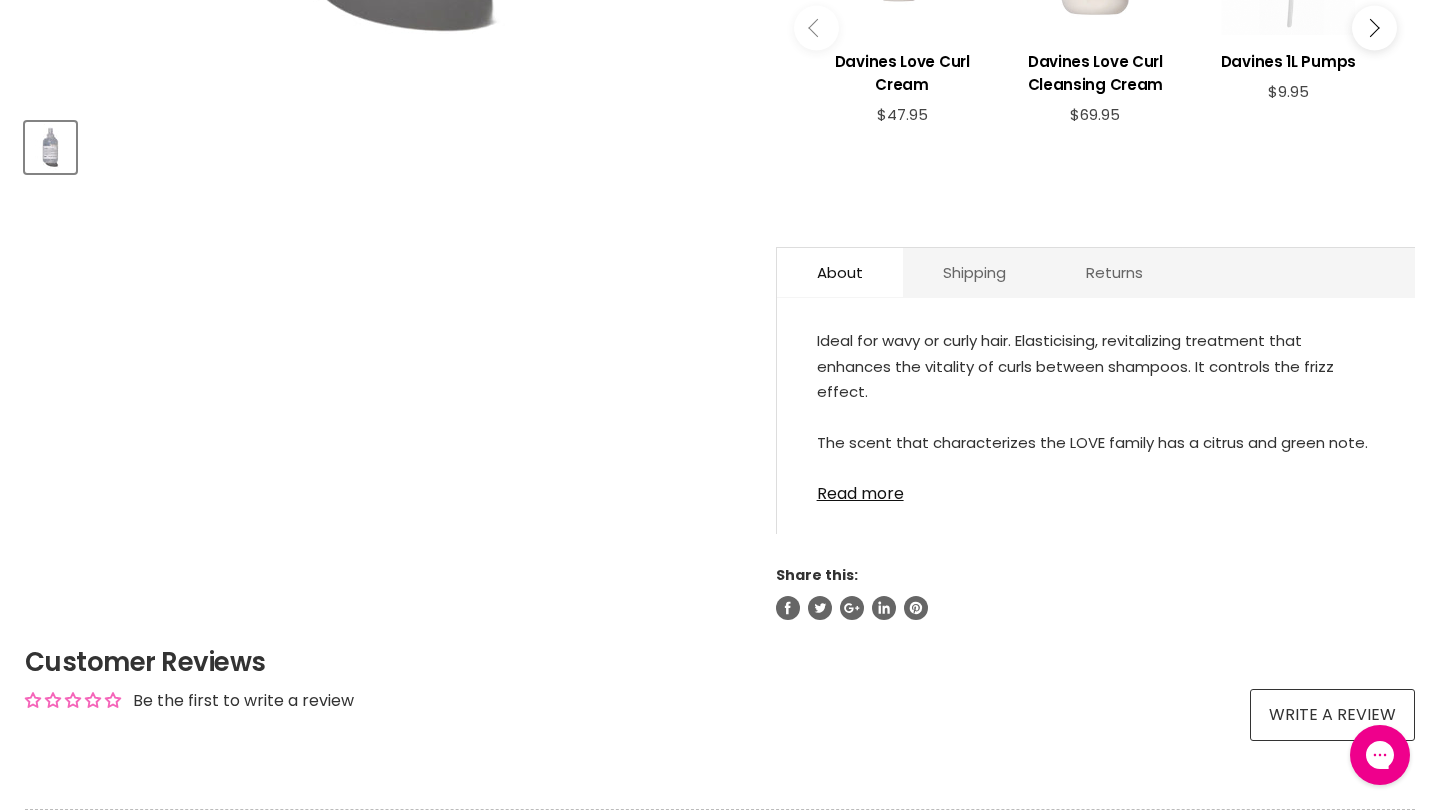 click on "Read more" at bounding box center (1096, 488) 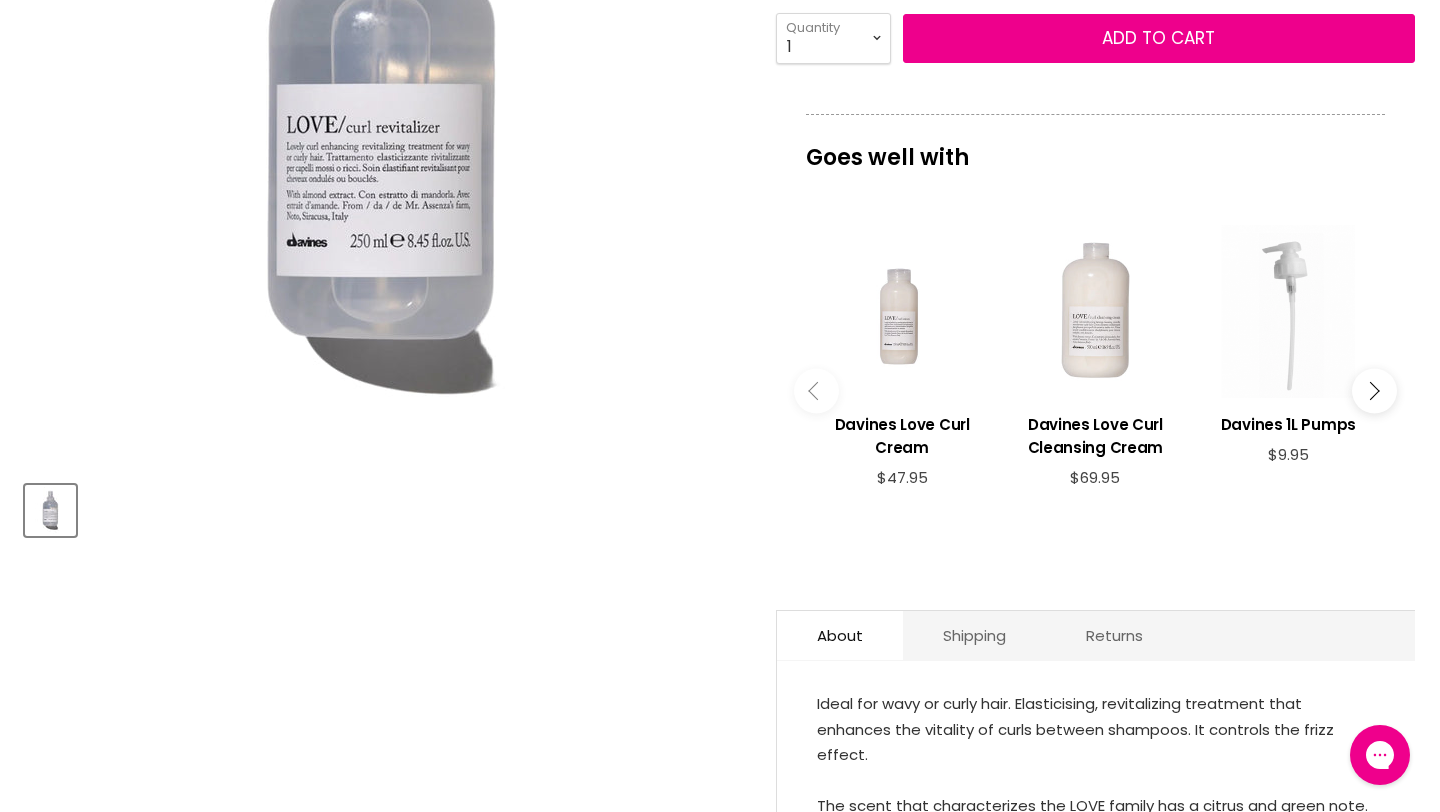 scroll, scrollTop: 0, scrollLeft: 0, axis: both 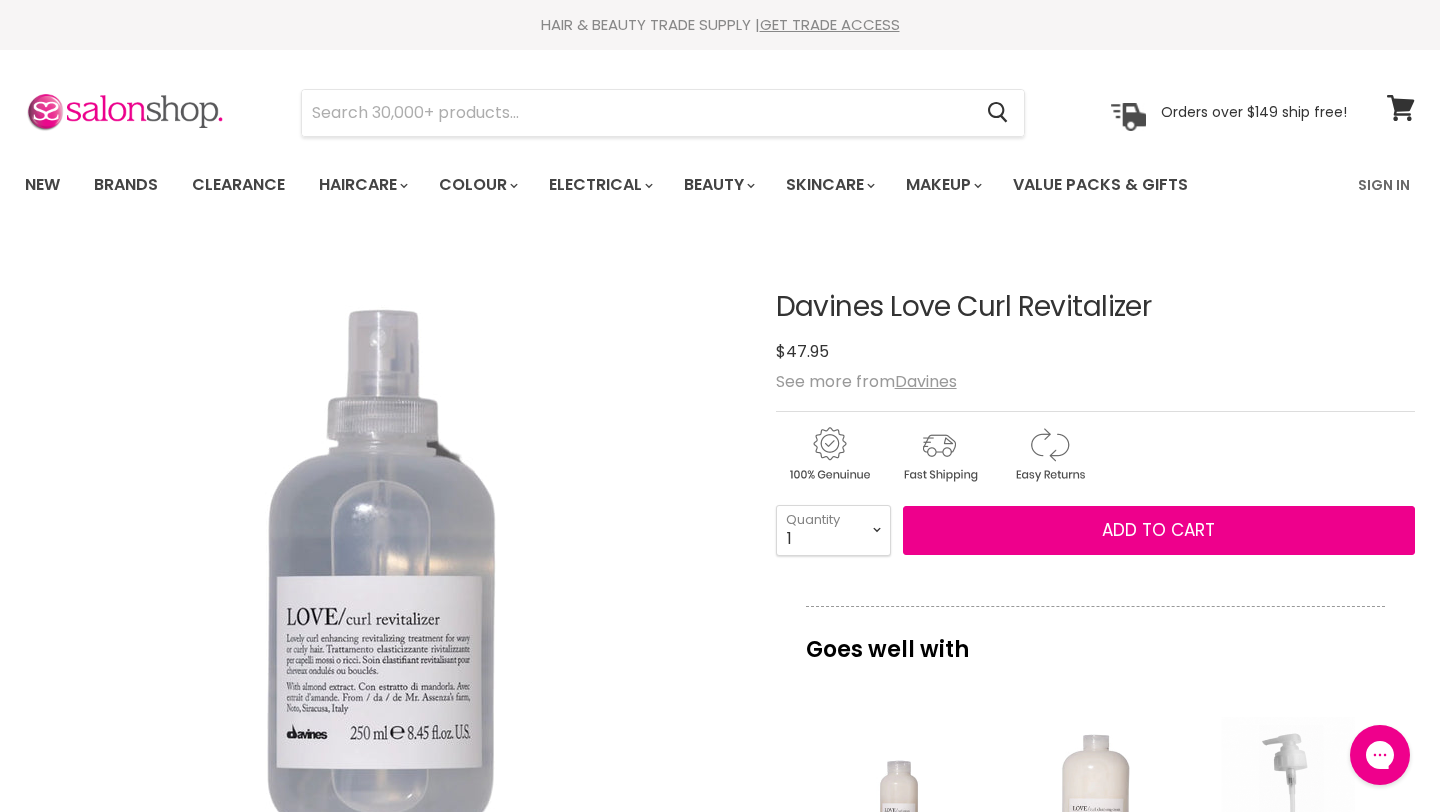 drag, startPoint x: 777, startPoint y: 309, endPoint x: 1163, endPoint y: 326, distance: 386.37418 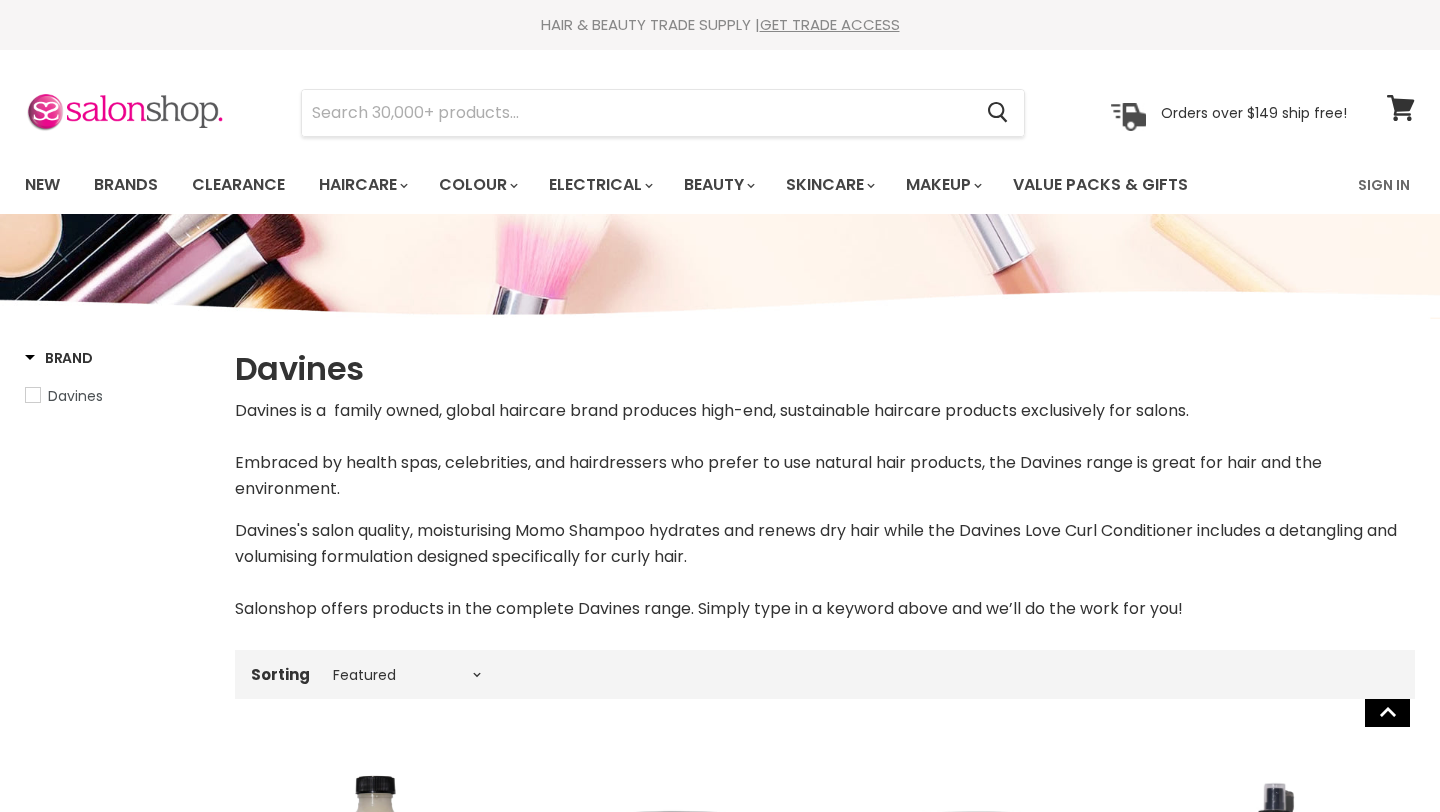 select on "manual" 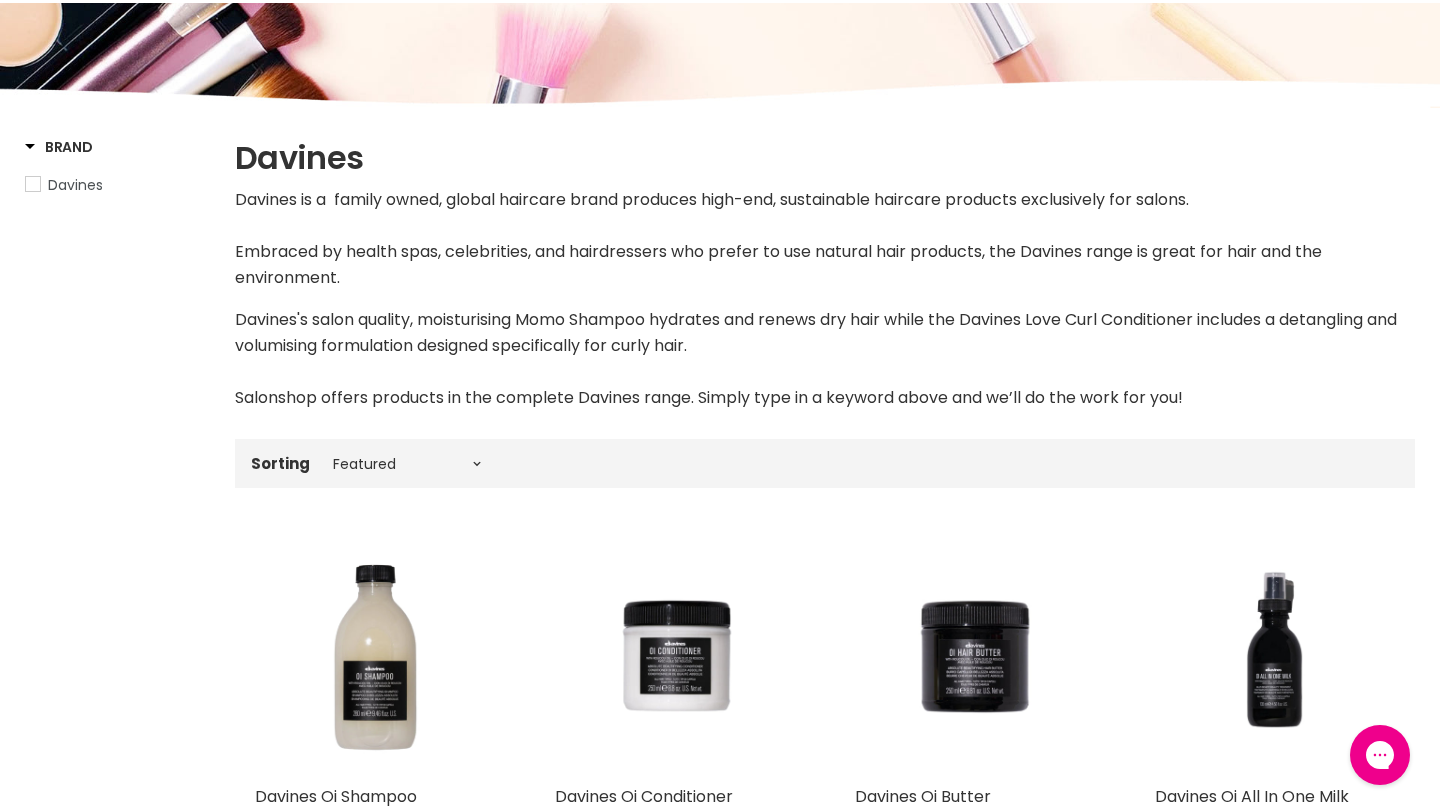scroll, scrollTop: 0, scrollLeft: 0, axis: both 